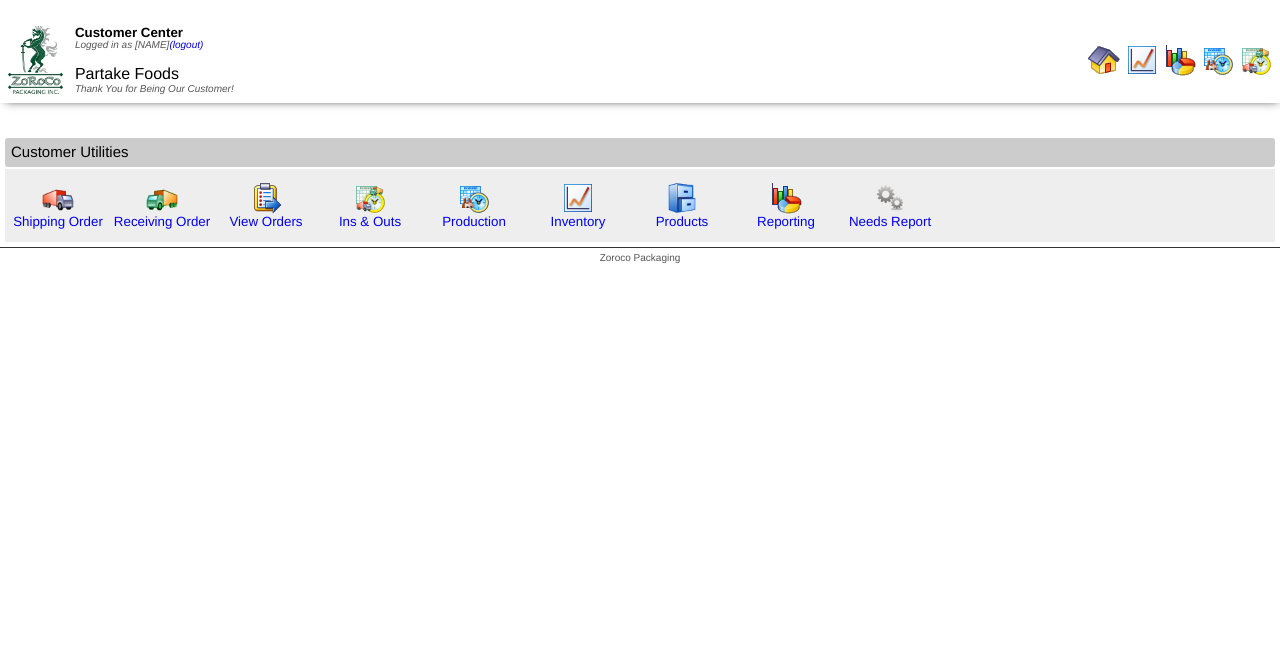 scroll, scrollTop: 0, scrollLeft: 0, axis: both 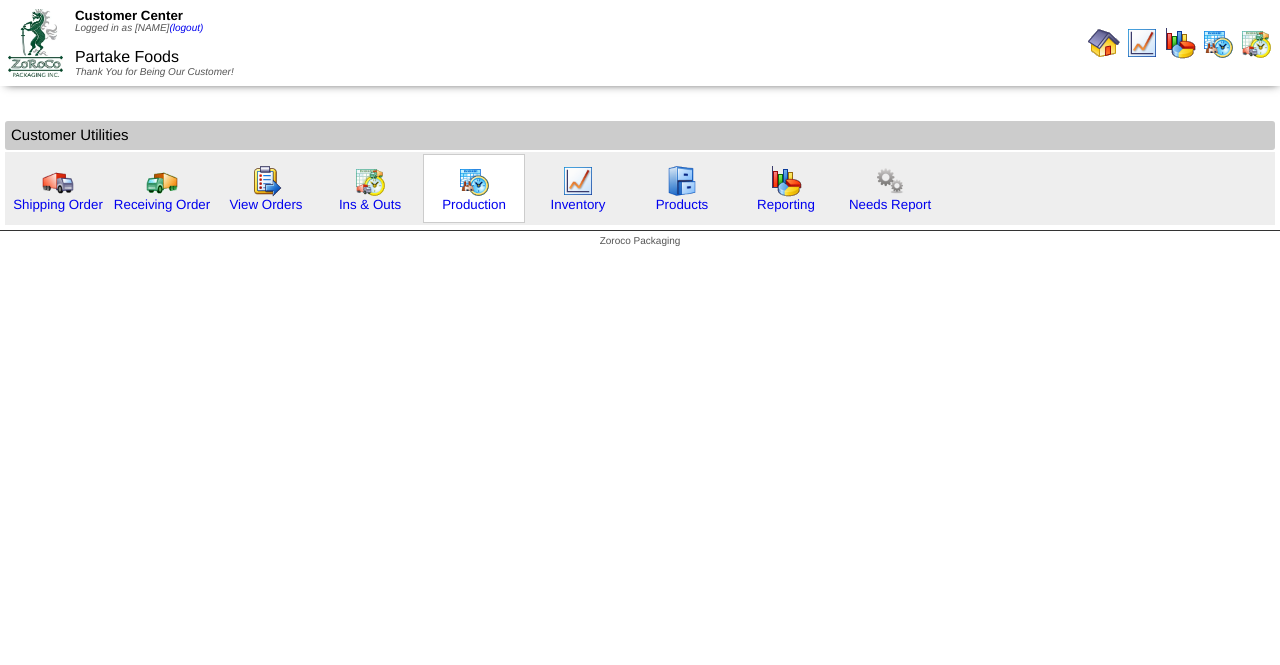 click at bounding box center [474, 181] 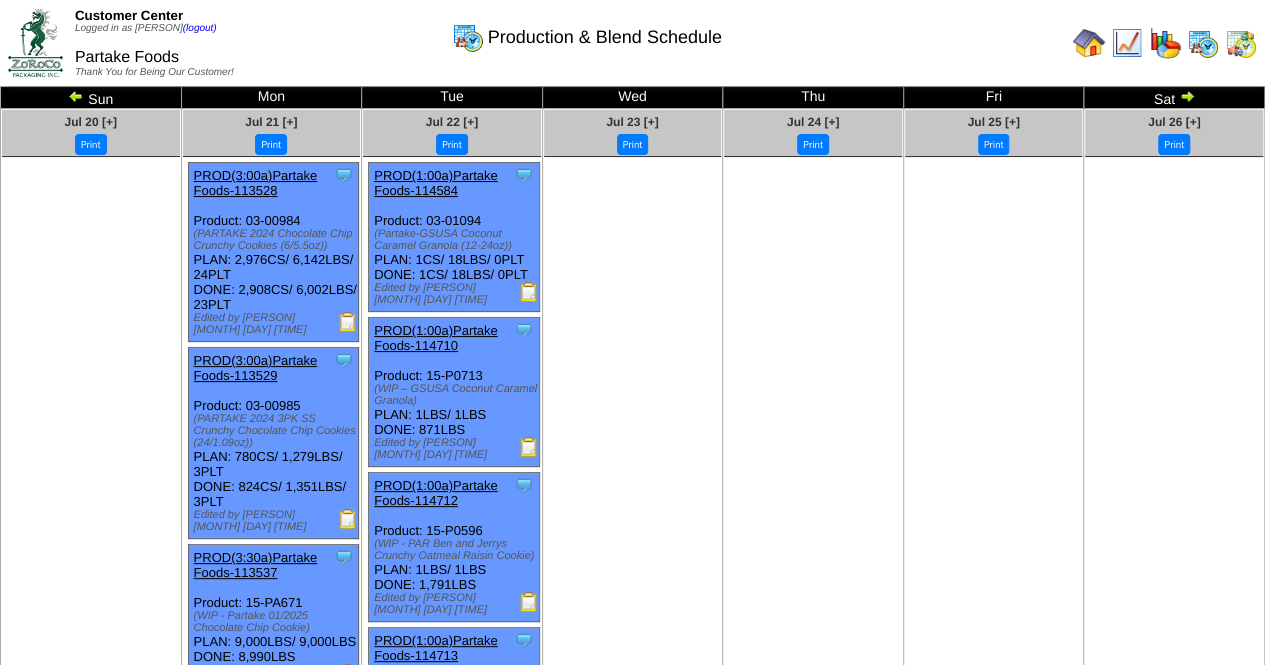 scroll, scrollTop: 0, scrollLeft: 0, axis: both 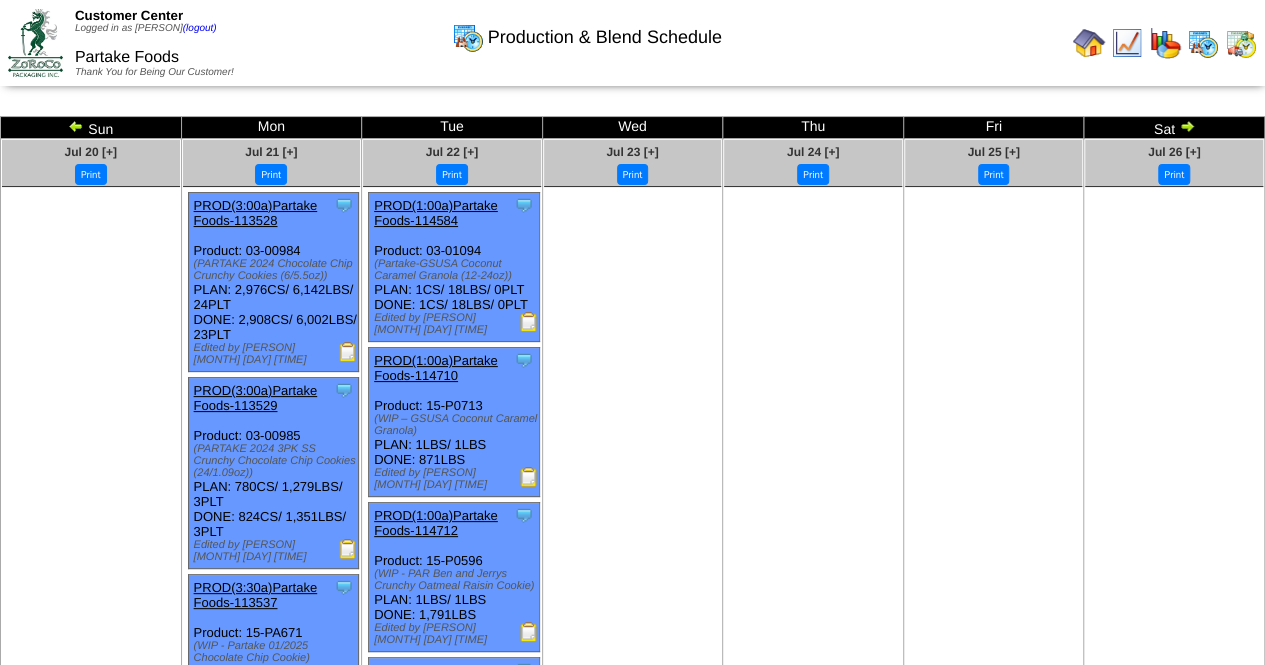 click at bounding box center (76, 126) 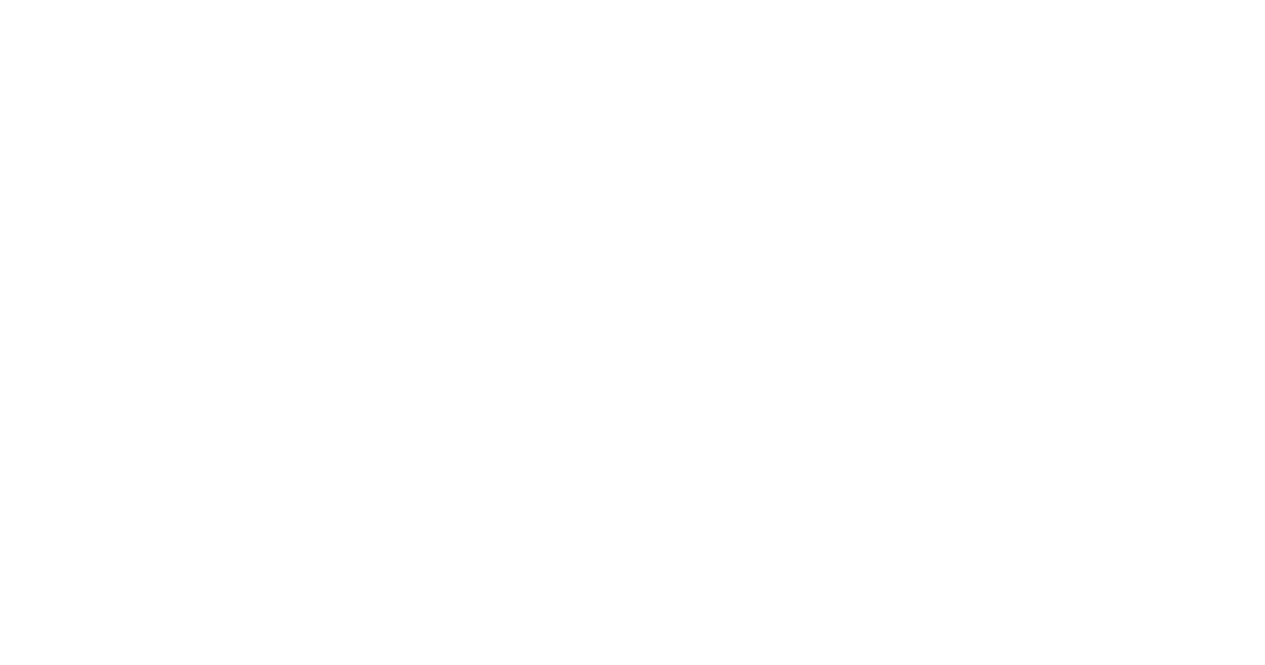scroll, scrollTop: 0, scrollLeft: 0, axis: both 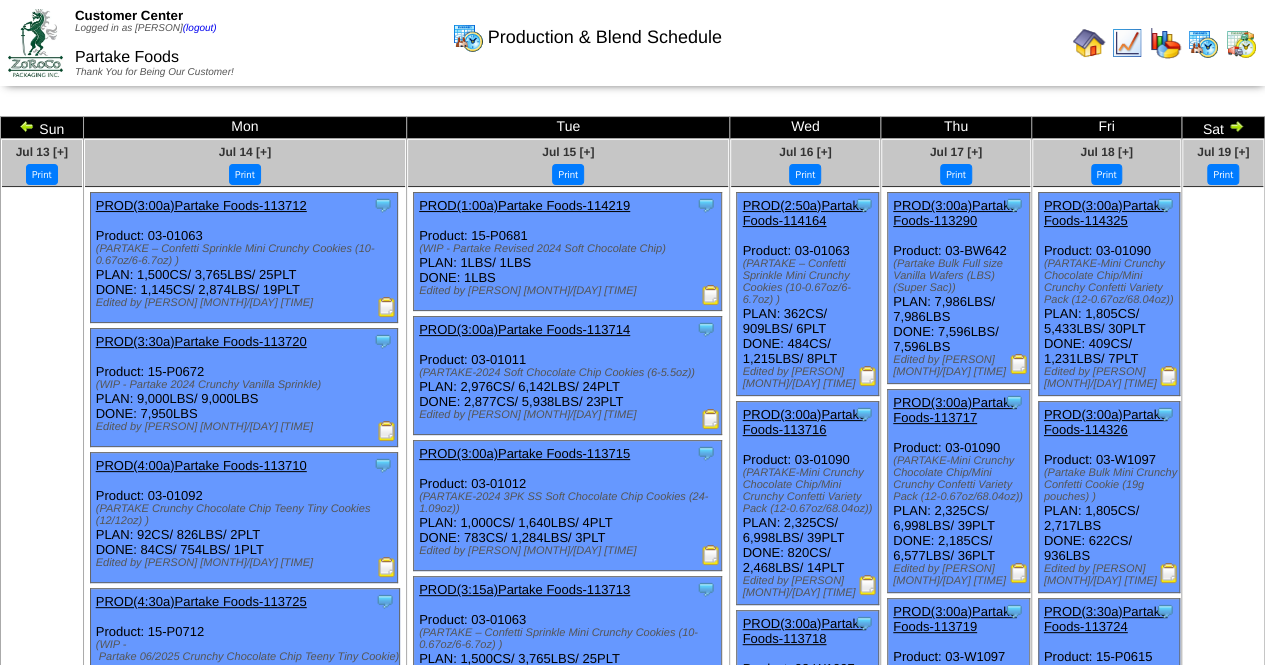 click on "Sun" at bounding box center (42, 128) 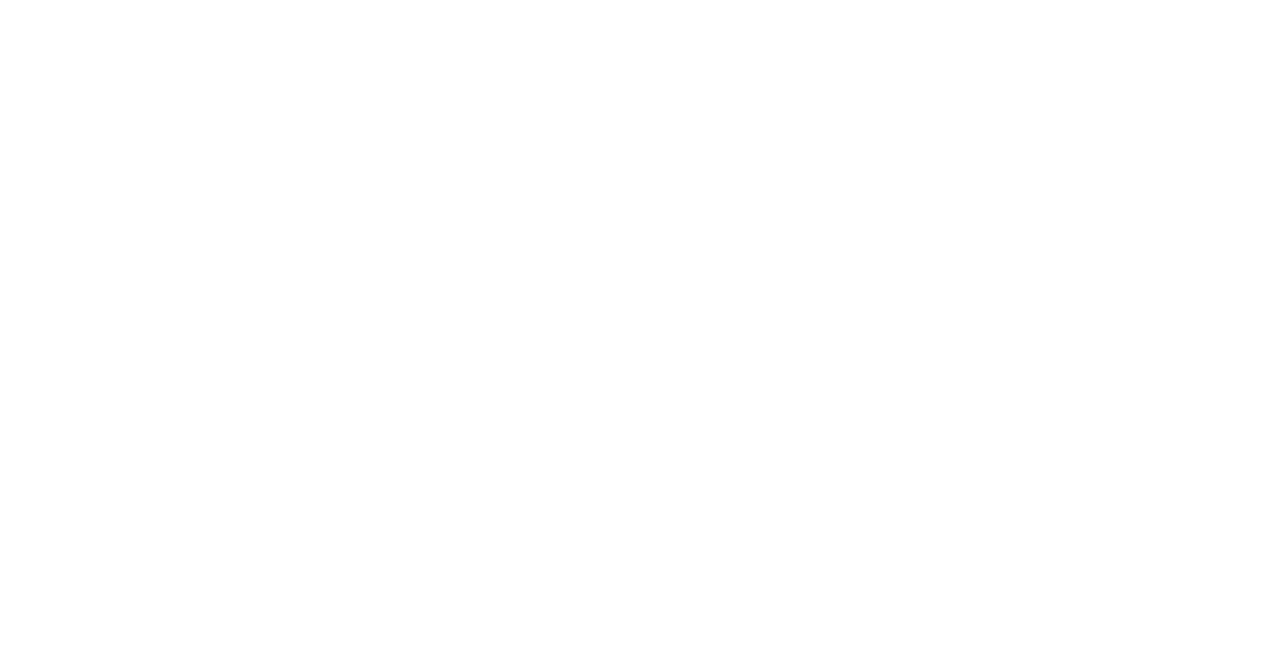 scroll, scrollTop: 0, scrollLeft: 0, axis: both 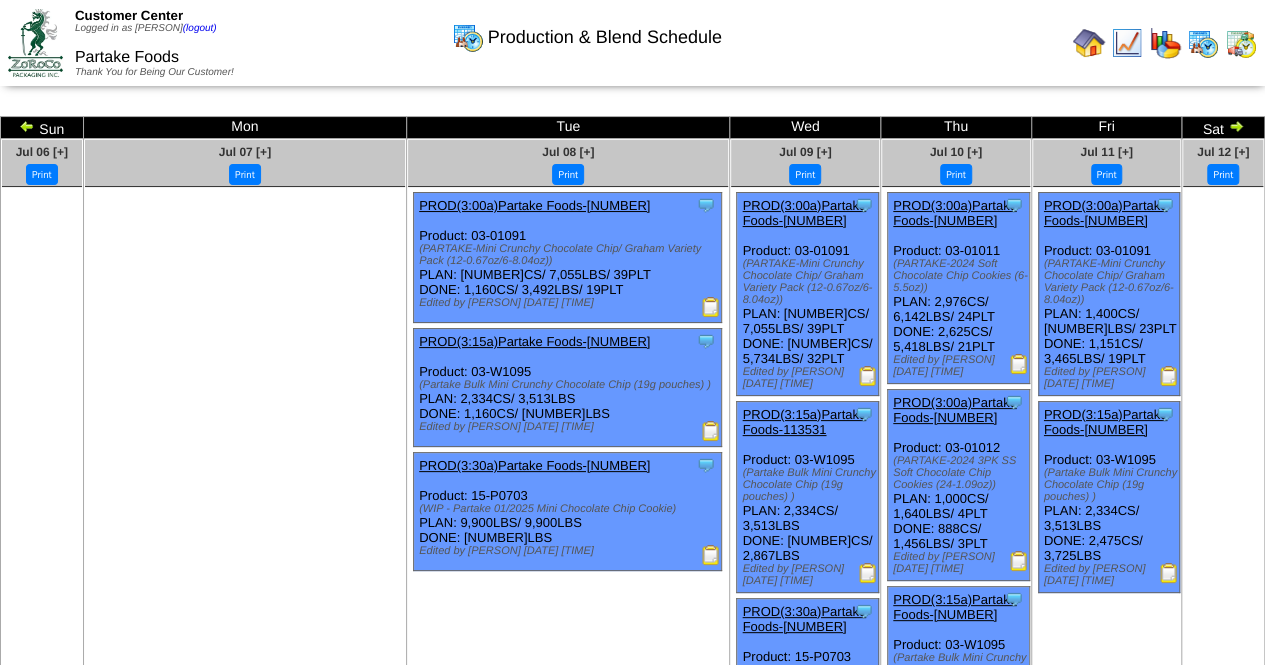 click at bounding box center [27, 126] 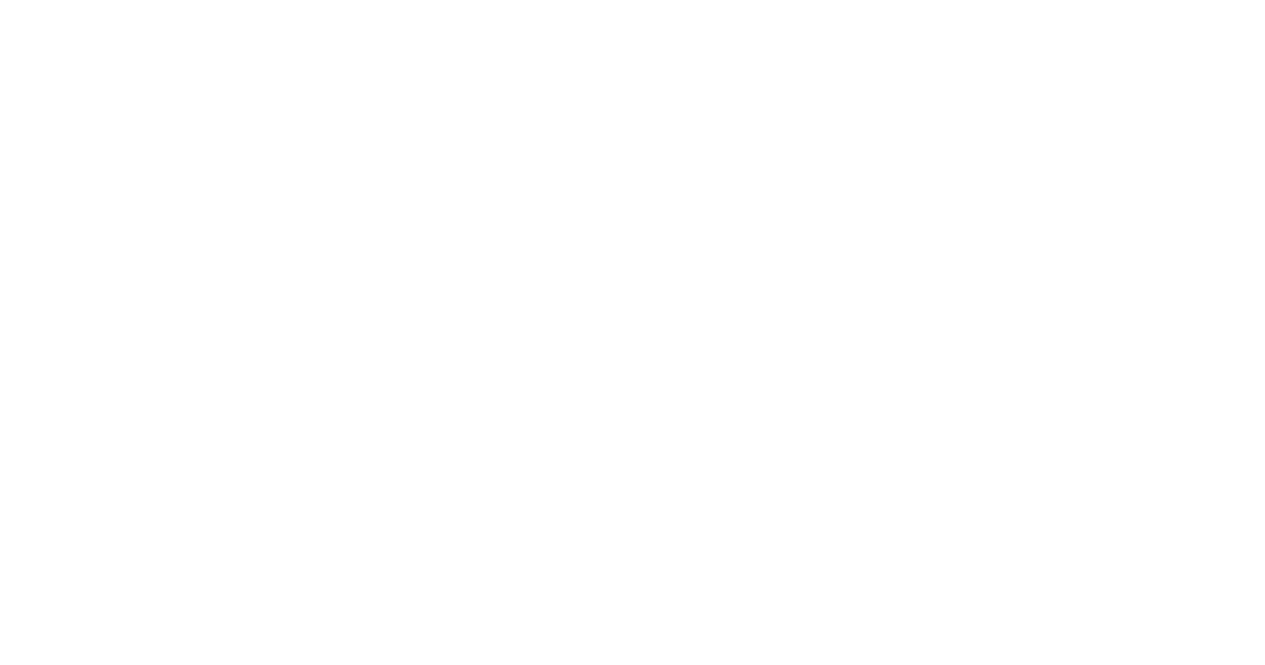 scroll, scrollTop: 0, scrollLeft: 0, axis: both 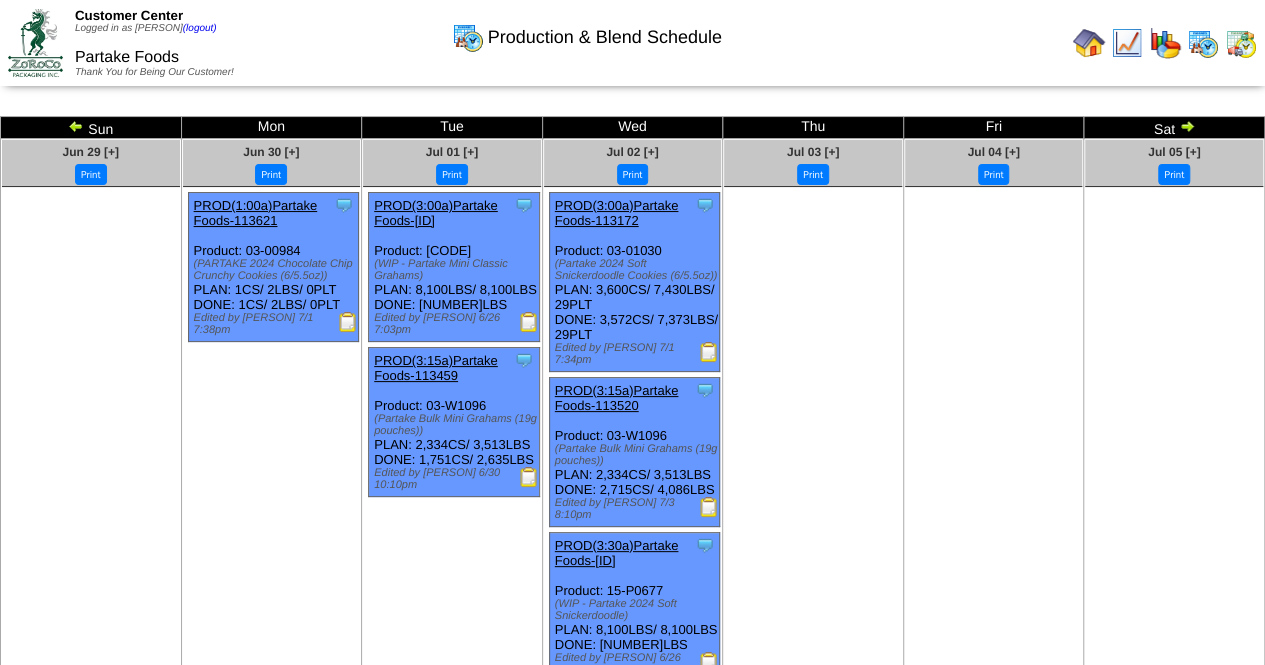 click on "Sun" at bounding box center (91, 128) 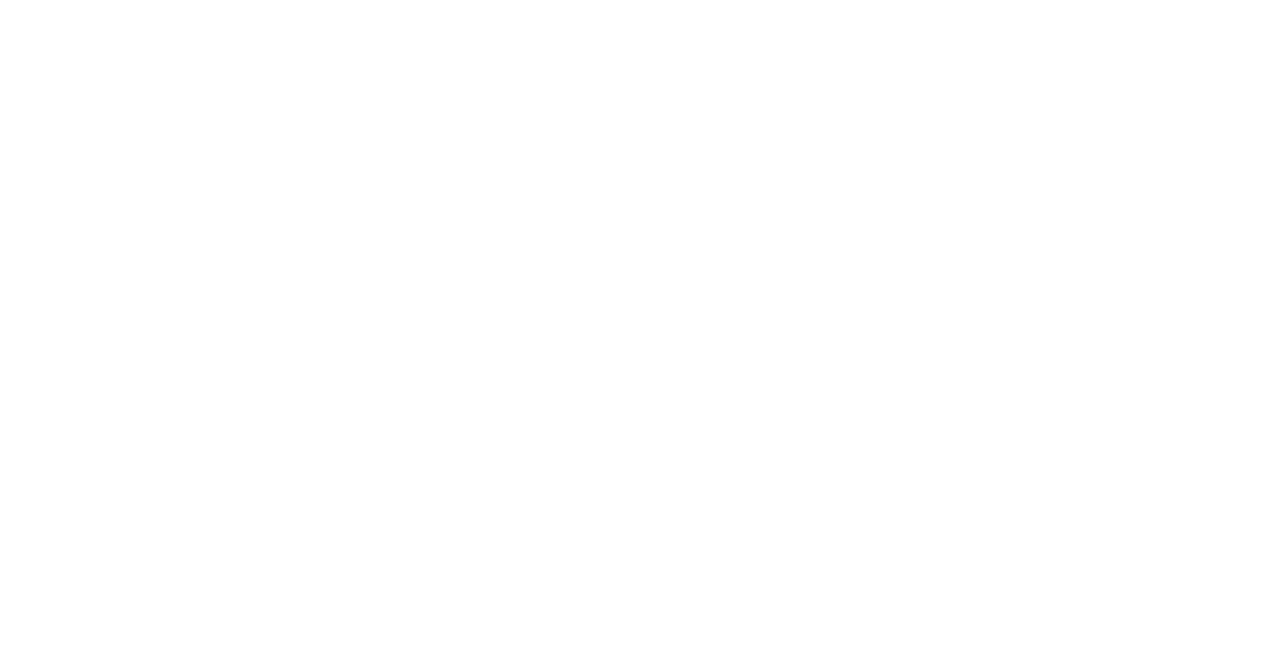 scroll, scrollTop: 0, scrollLeft: 0, axis: both 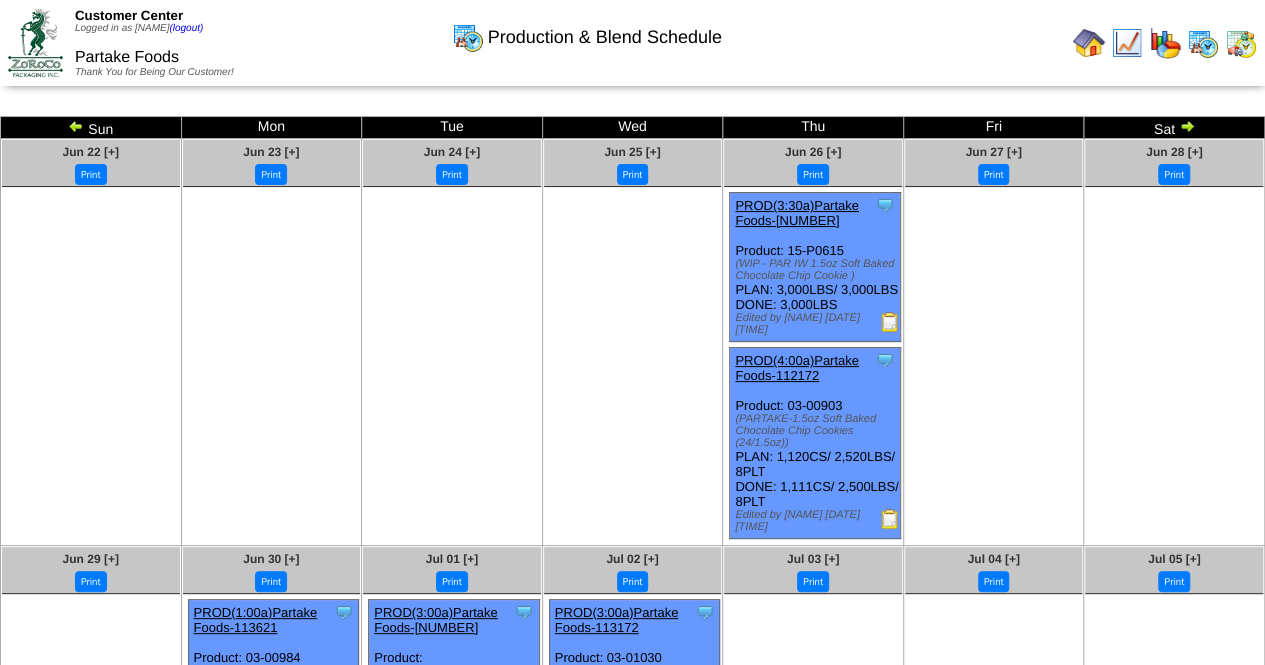 click at bounding box center [76, 126] 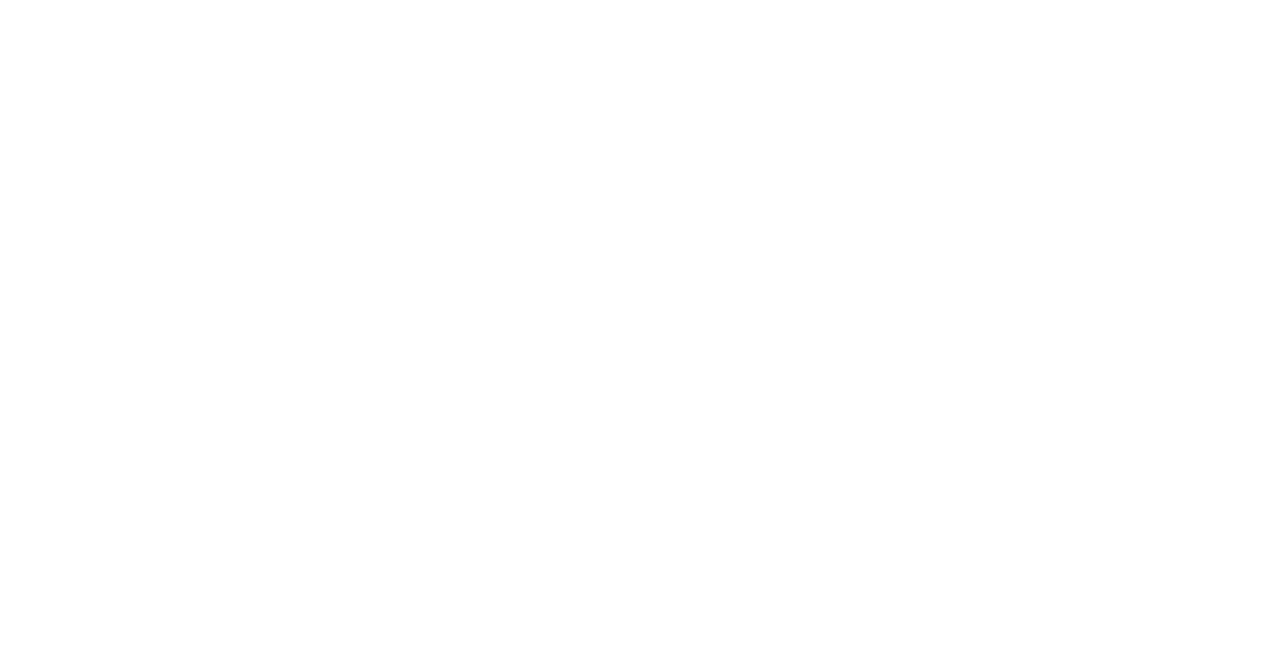 scroll, scrollTop: 0, scrollLeft: 0, axis: both 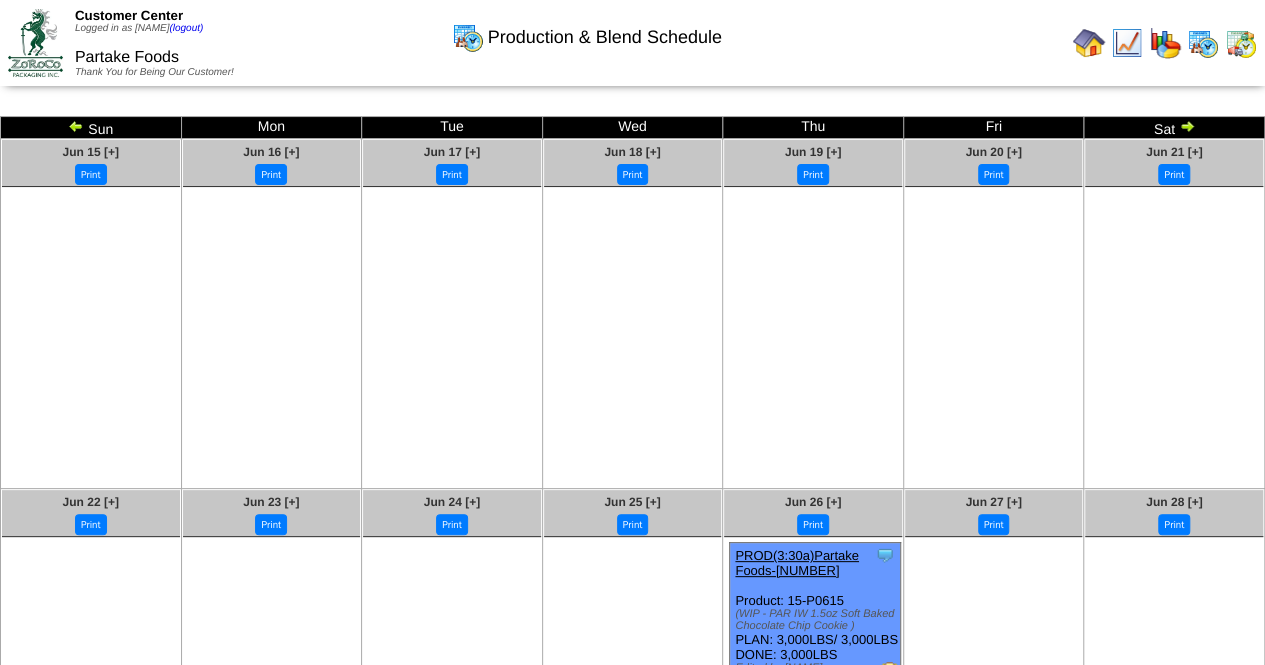 click at bounding box center [76, 126] 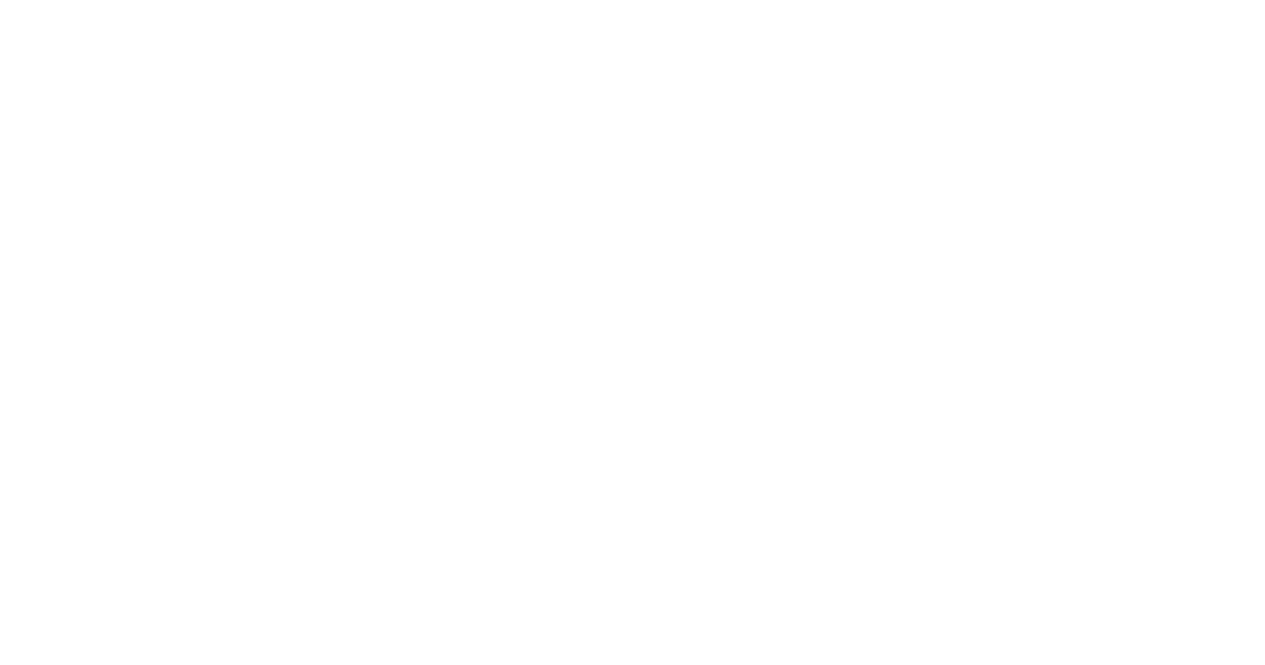 scroll, scrollTop: 0, scrollLeft: 0, axis: both 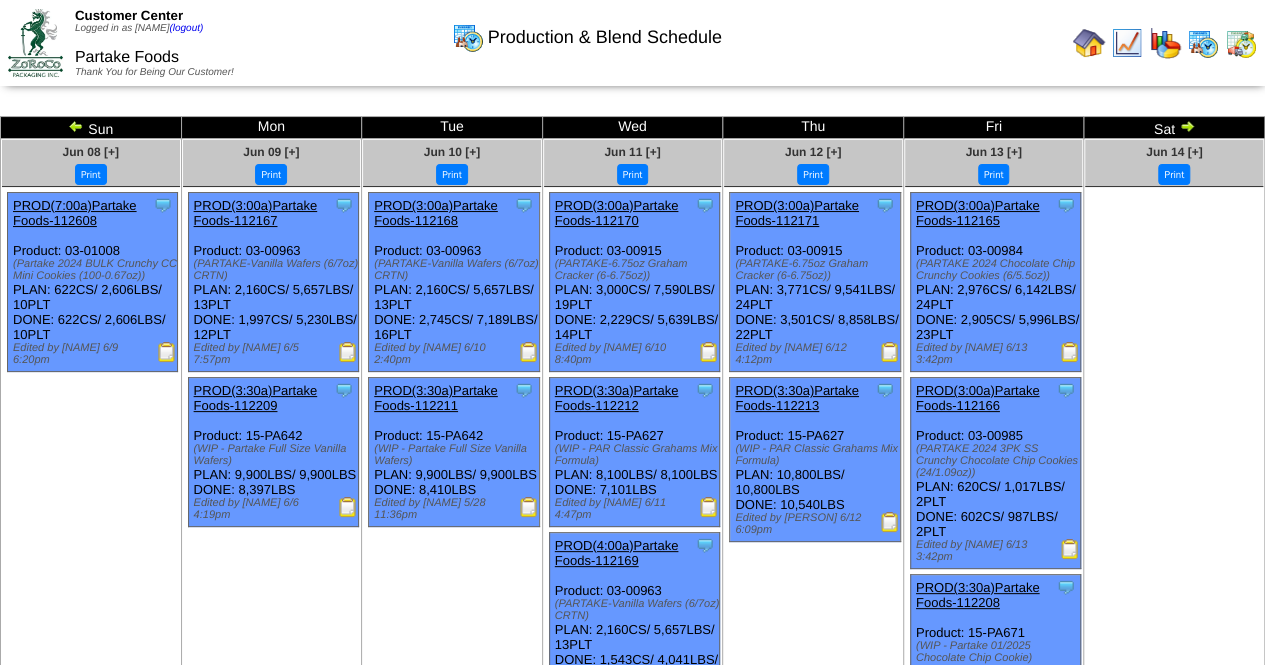click at bounding box center (76, 126) 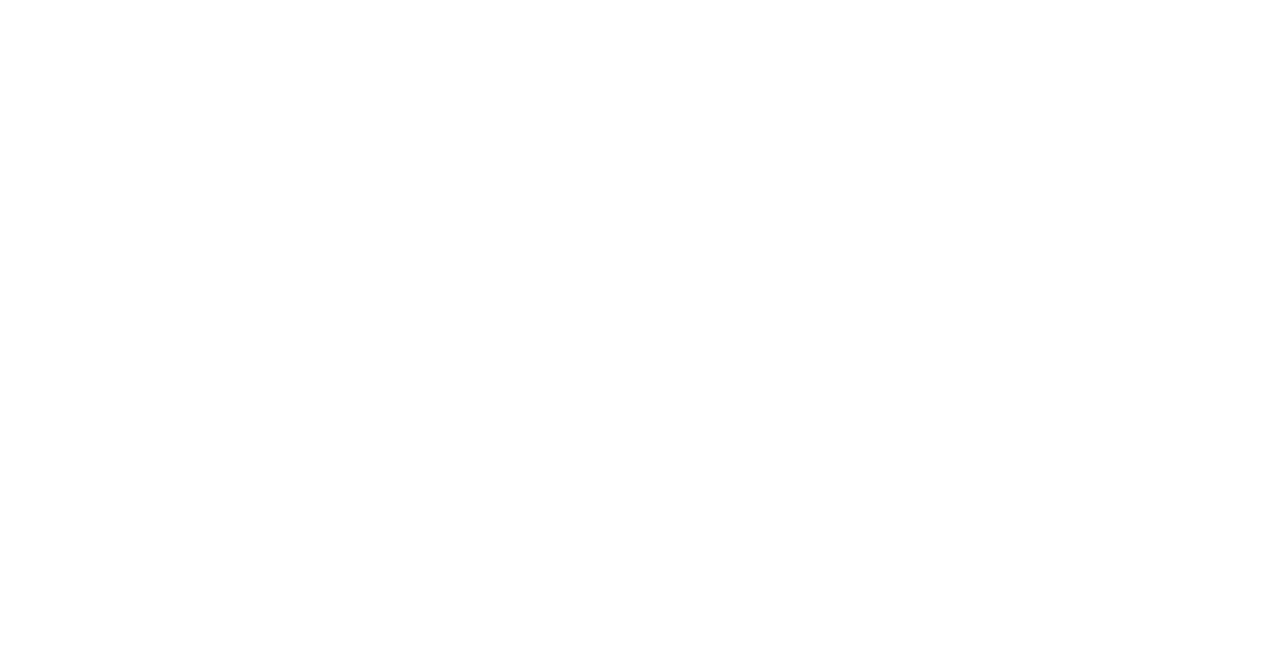 scroll, scrollTop: 0, scrollLeft: 0, axis: both 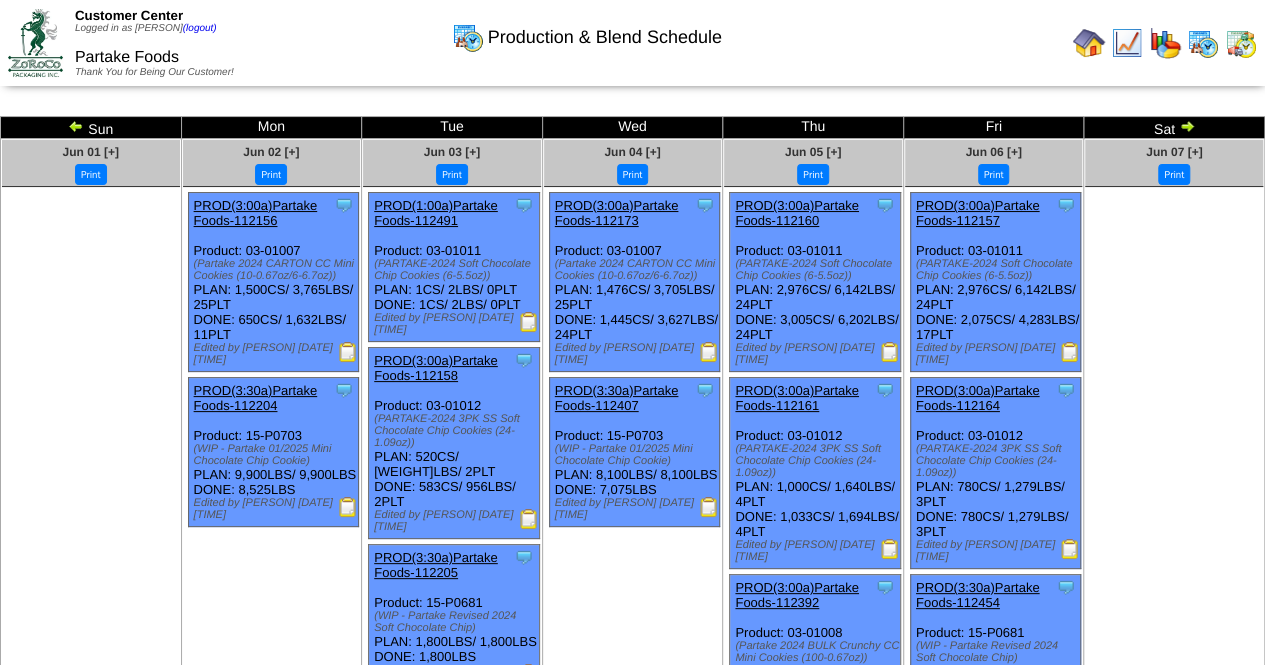 click at bounding box center [348, 352] 